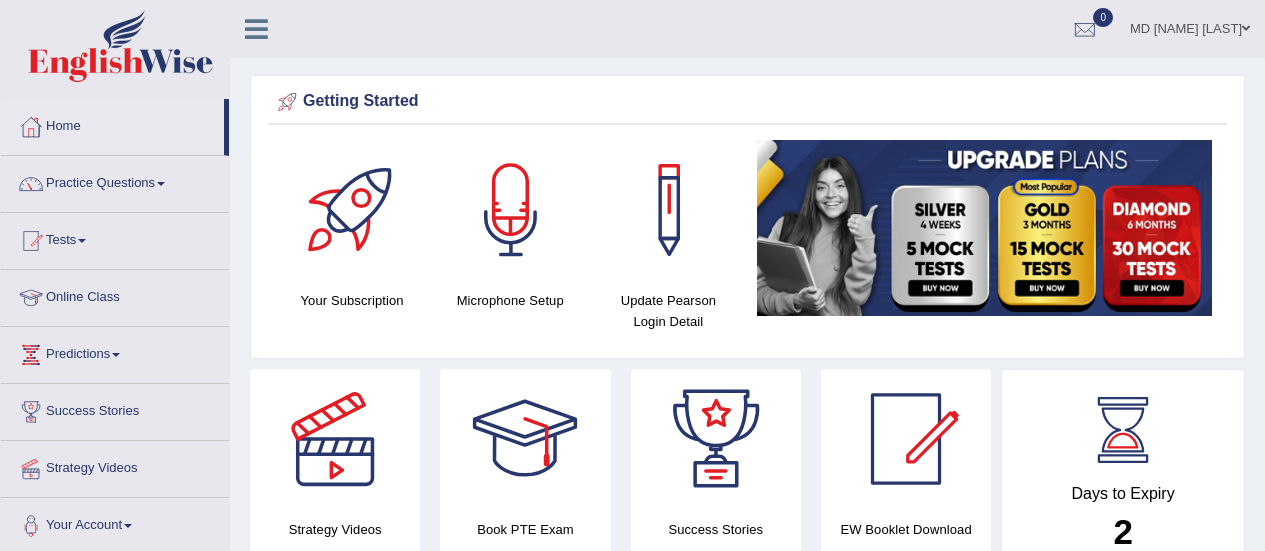 scroll, scrollTop: 0, scrollLeft: 0, axis: both 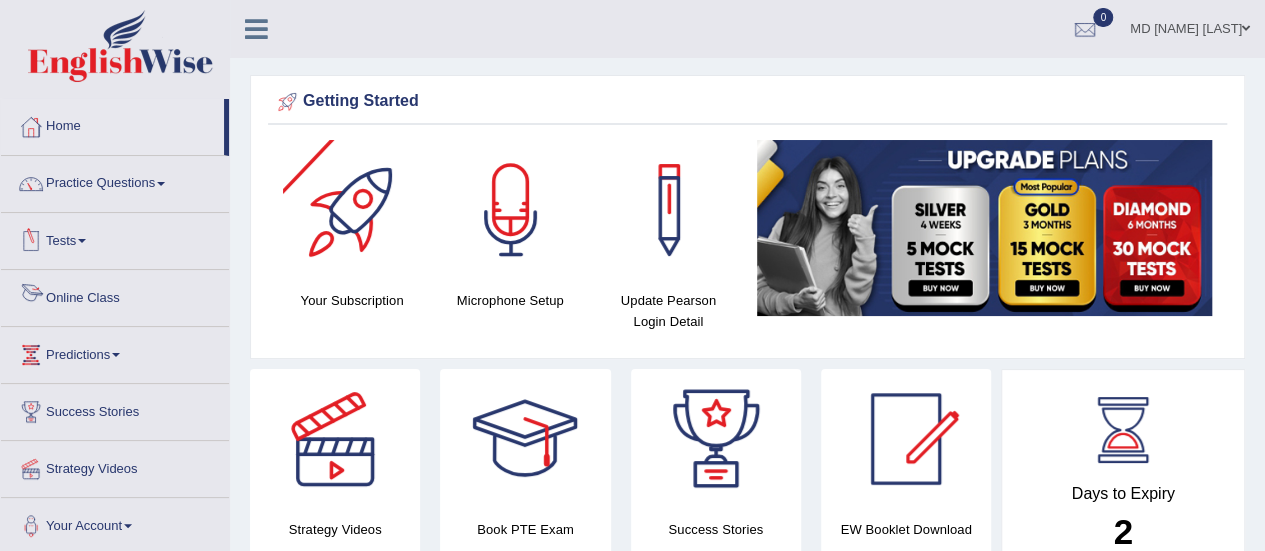click on "Online Class" at bounding box center (115, 295) 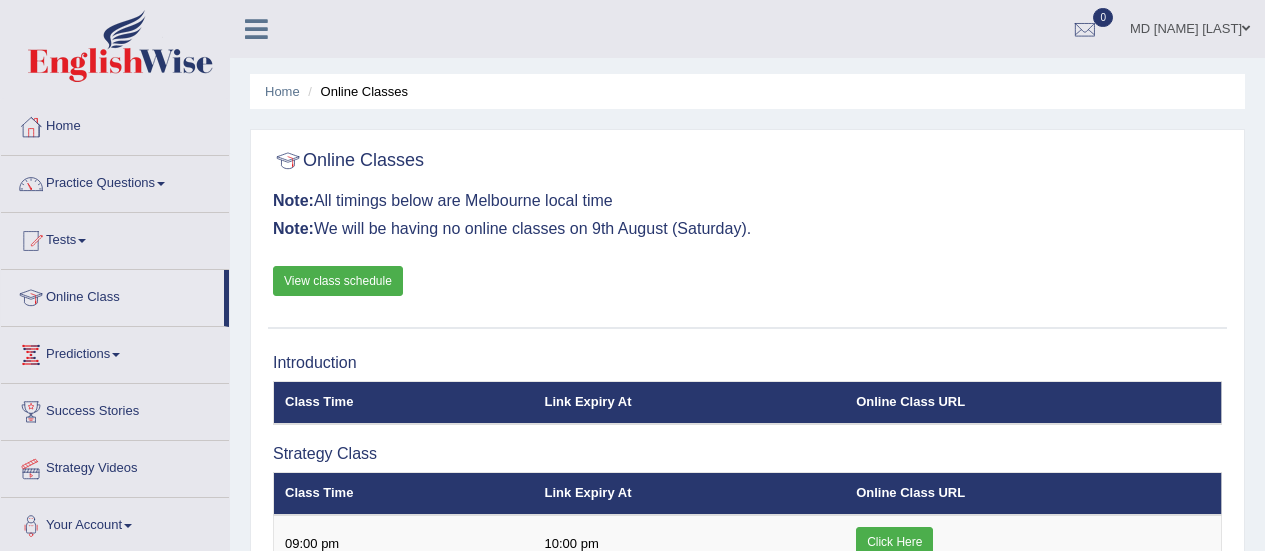 scroll, scrollTop: 0, scrollLeft: 0, axis: both 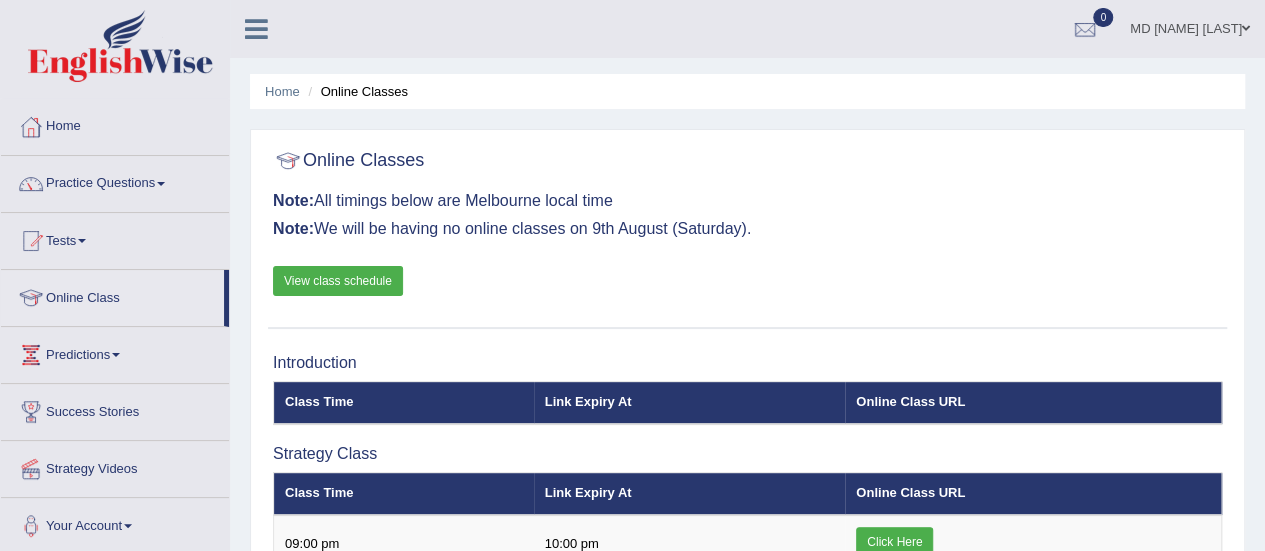 click on "View class schedule" at bounding box center (338, 281) 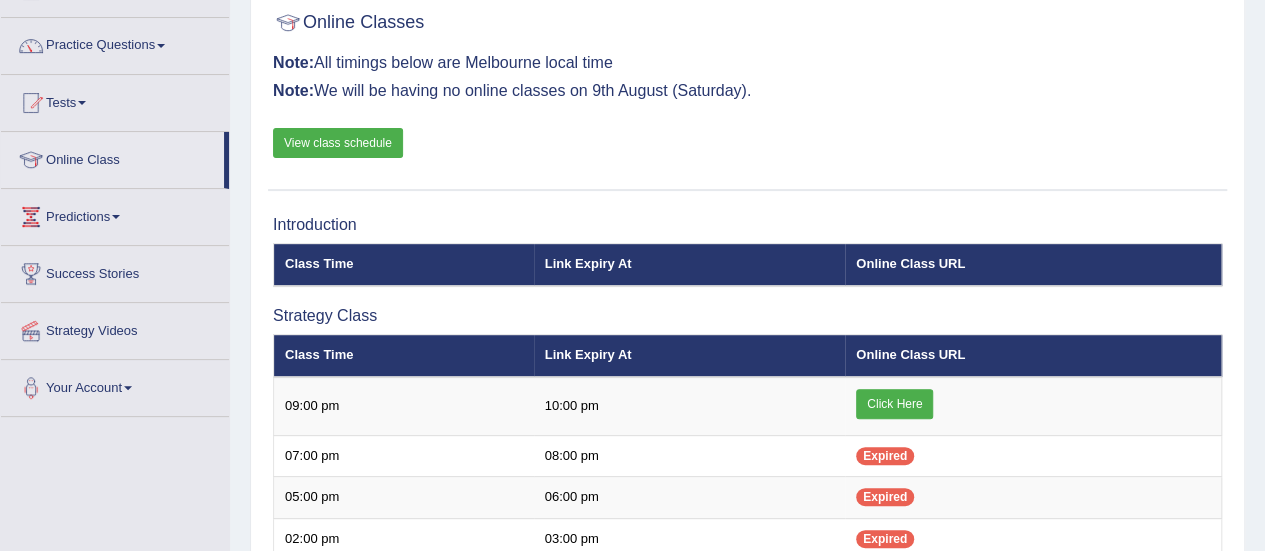 scroll, scrollTop: 200, scrollLeft: 0, axis: vertical 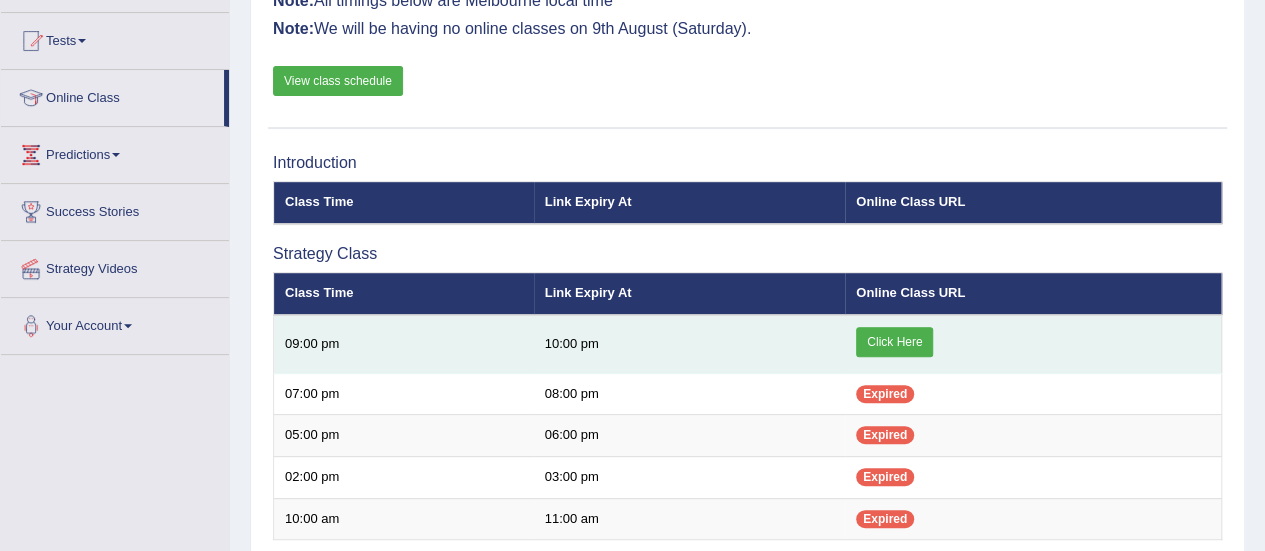 click on "Click Here" at bounding box center [894, 342] 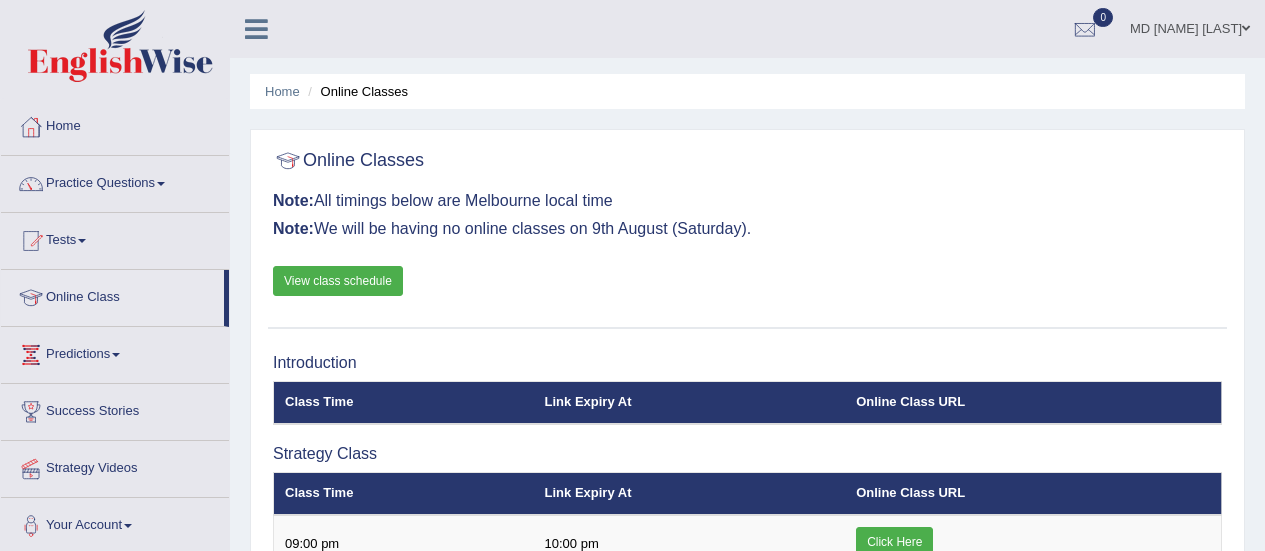 scroll, scrollTop: 200, scrollLeft: 0, axis: vertical 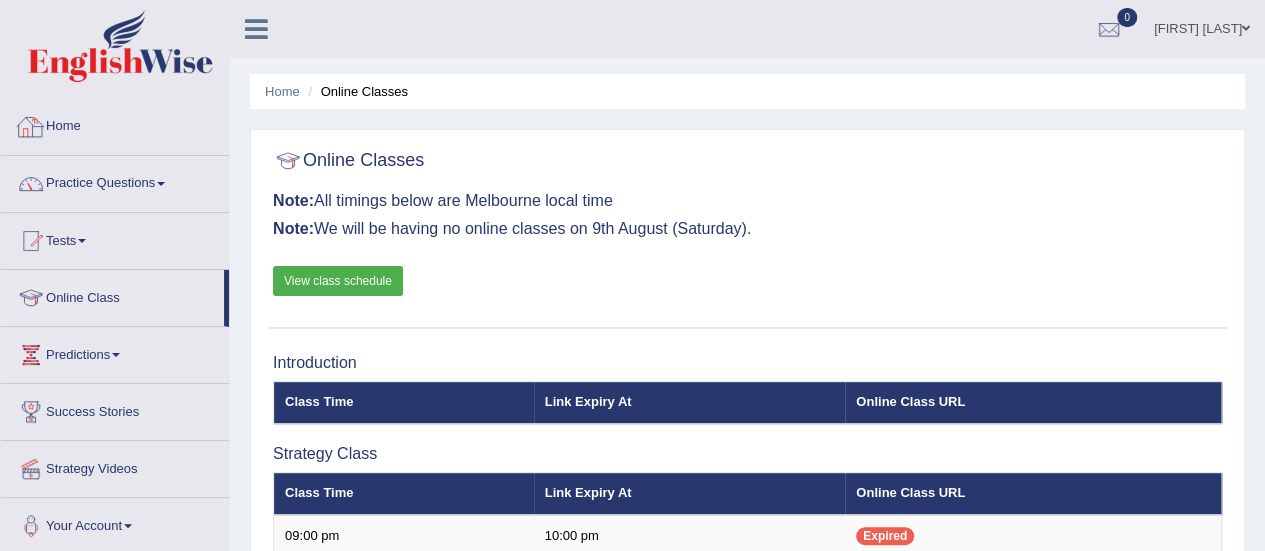 click on "Home" at bounding box center [115, 124] 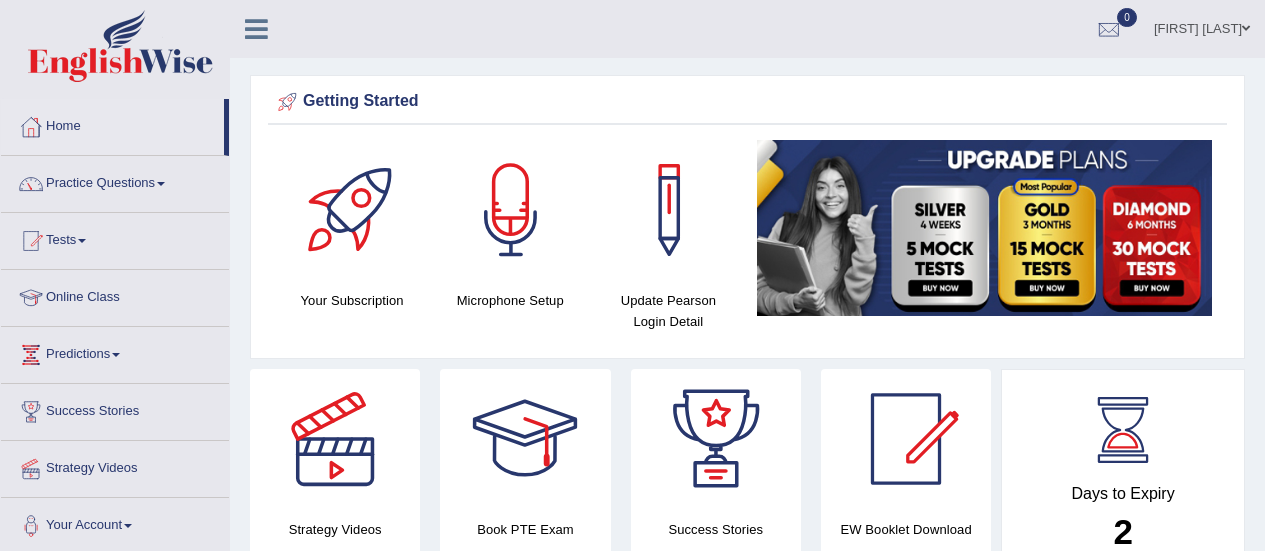 scroll, scrollTop: 0, scrollLeft: 0, axis: both 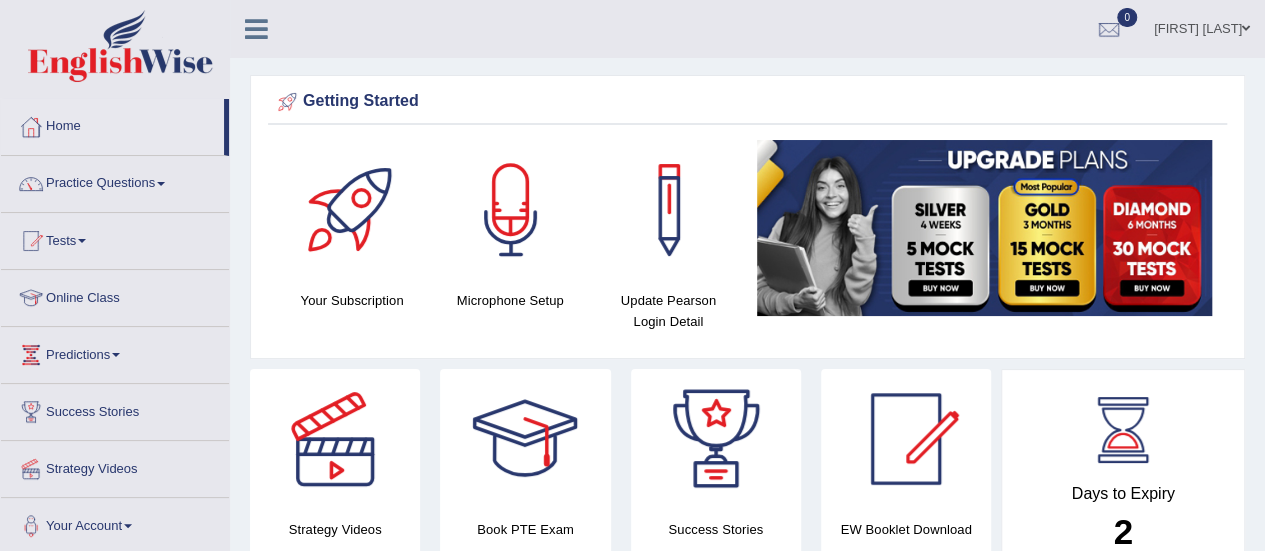 click on "Practice Questions" at bounding box center (115, 181) 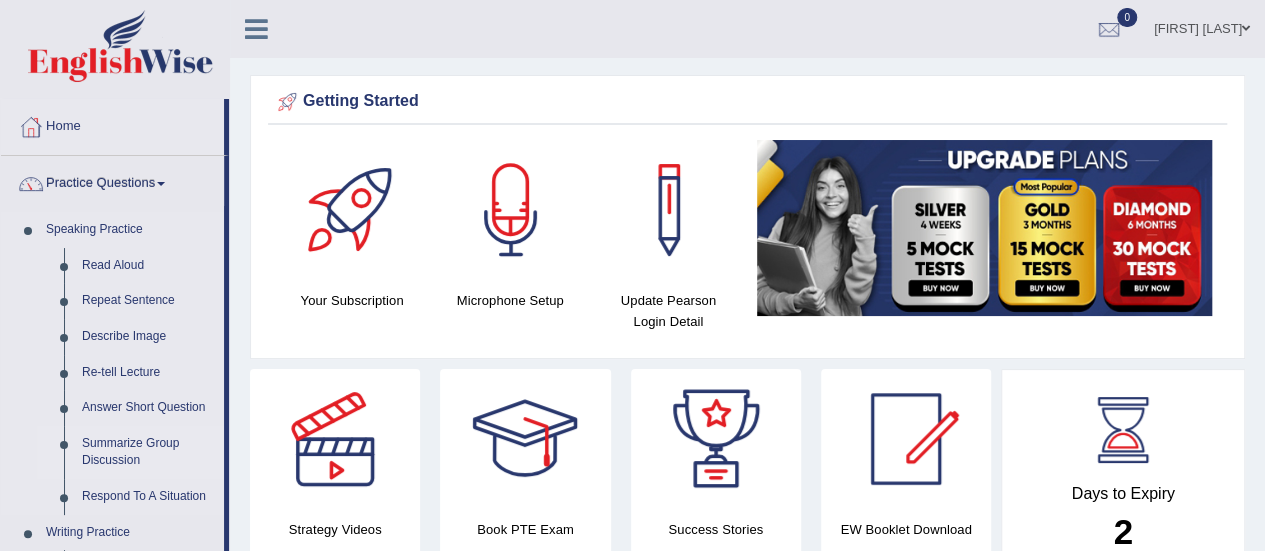 click on "Summarize Group Discussion" at bounding box center (148, 452) 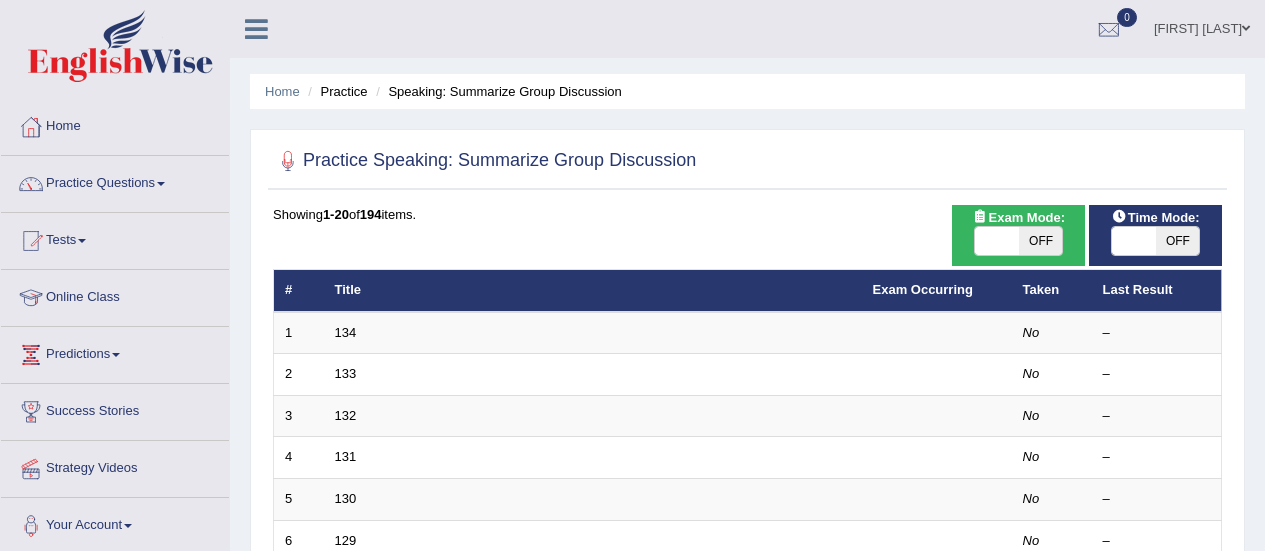 scroll, scrollTop: 0, scrollLeft: 0, axis: both 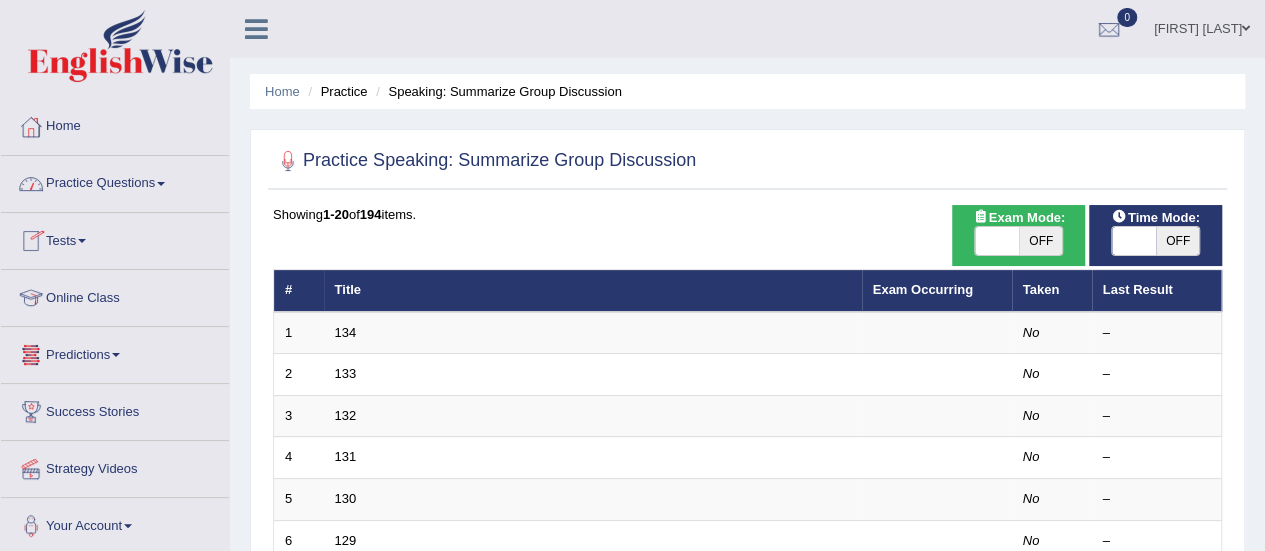 click on "Practice Questions" at bounding box center (115, 181) 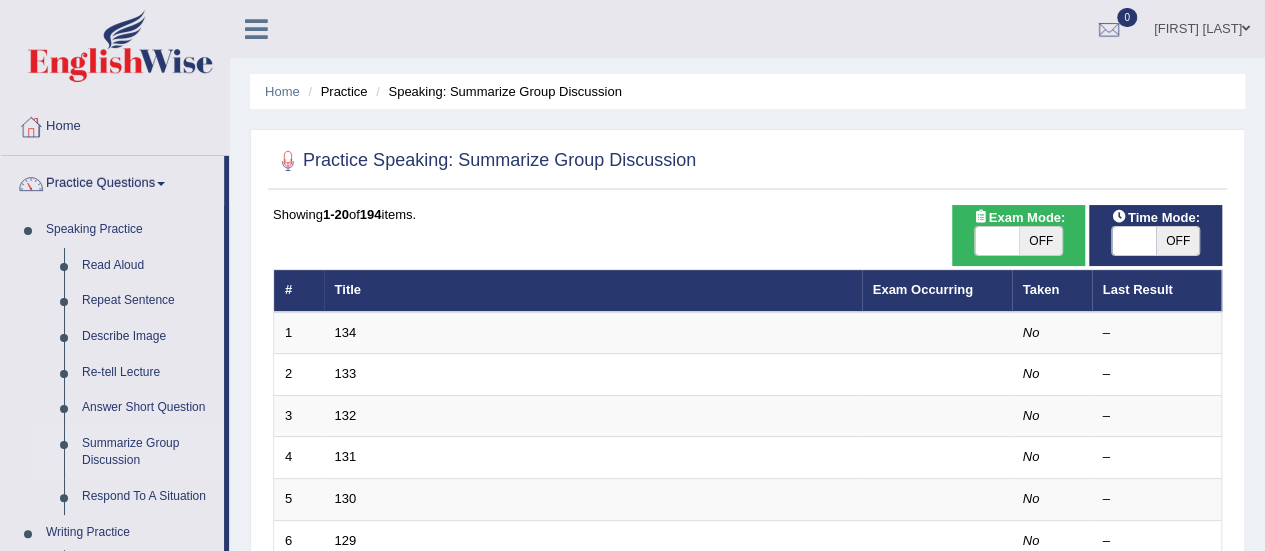 click on "Home
Practice Questions   Speaking Practice Read Aloud
Repeat Sentence
Describe Image
Re-tell Lecture
Answer Short Question
Summarize Group Discussion
Respond To A Situation
Writing Practice  Summarize Written Text
Write Essay
Reading Practice  Reading & Writing: Fill In The Blanks
Choose Multiple Answers
Re-order Paragraphs
Fill In The Blanks
Choose Single Answer
Listening Practice  Summarize Spoken Text
Highlight Incorrect Words
Highlight Correct Summary
Select Missing Word
Choose Single Answer
Choose Multiple Answers
Fill In The Blanks
Write From Dictation
Pronunciation
Tests  Take Practice Sectional Test
Take Mock Test
History
Online Class
Predictions  Latest Predictions
Success Stories
Strategy Videos
Your Account  Notifications
Microphone Setup
Change Password
Manage Subscription
Pearson Login Details
Update Profile" at bounding box center (115, 861) 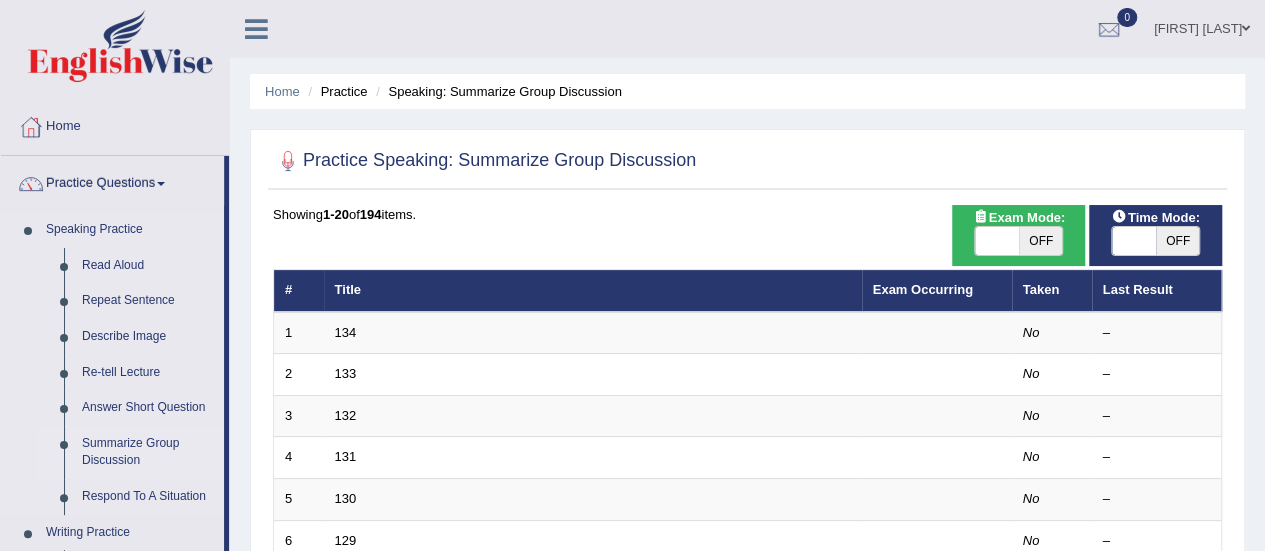 click on "Speaking Practice Read Aloud
Repeat Sentence
Describe Image
Re-tell Lecture
Answer Short Question
Summarize Group Discussion
Respond To A Situation" at bounding box center [112, 363] 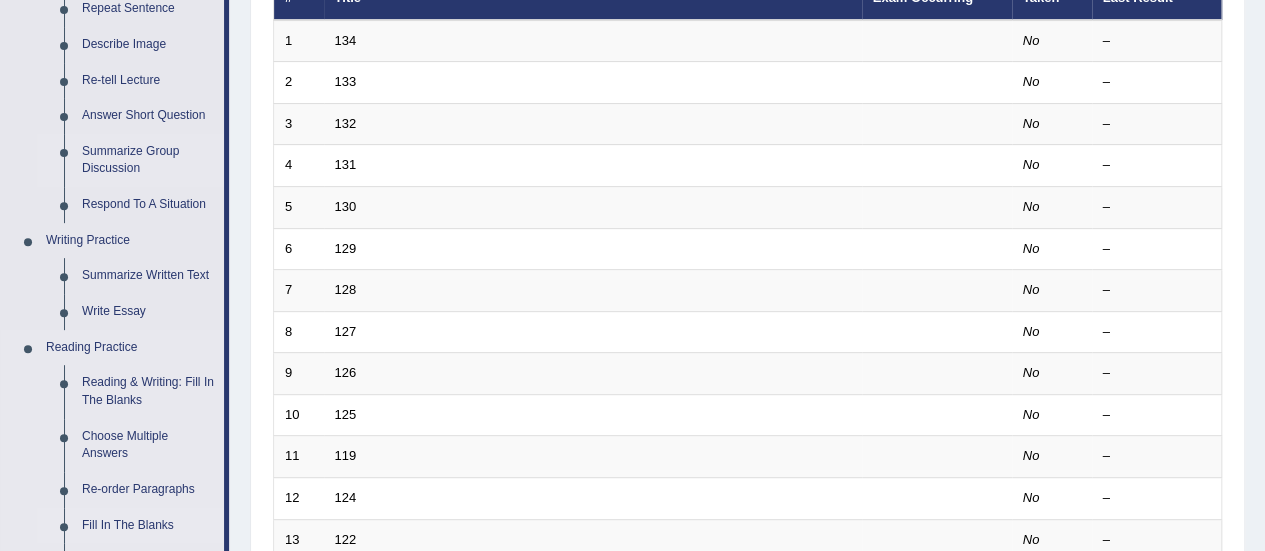 scroll, scrollTop: 266, scrollLeft: 0, axis: vertical 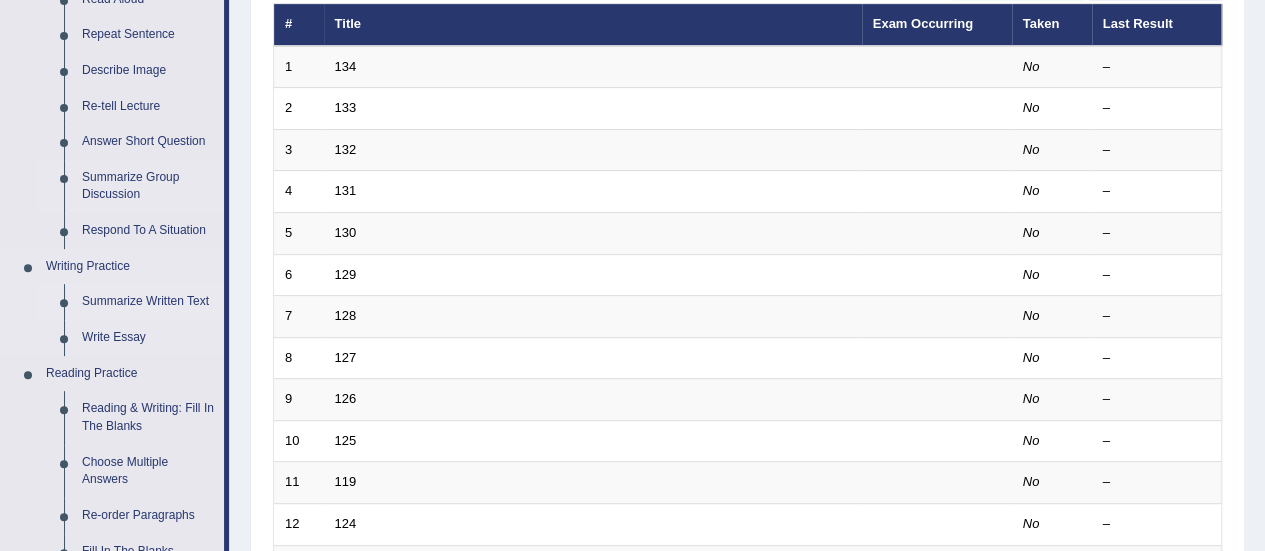 click on "Summarize Written Text" at bounding box center [148, 302] 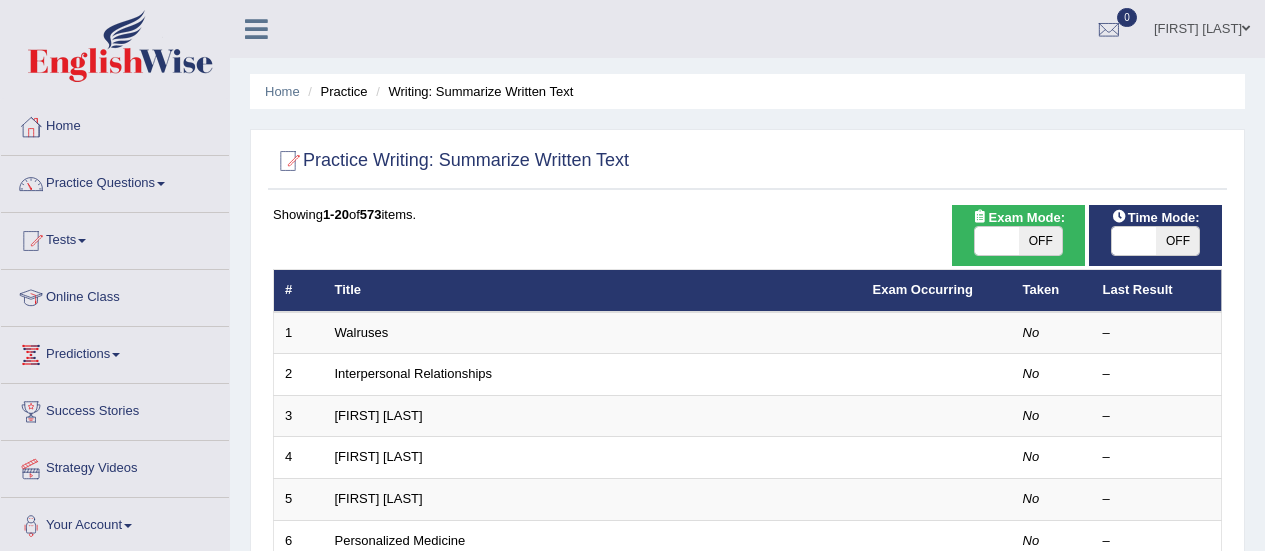 scroll, scrollTop: 0, scrollLeft: 0, axis: both 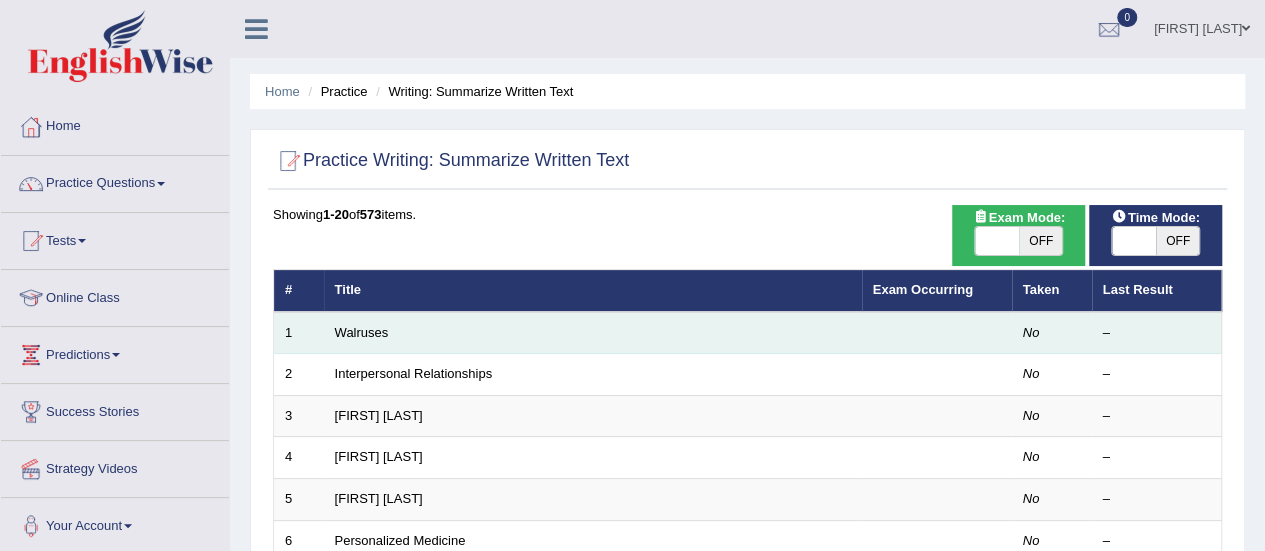 click on "Walruses" at bounding box center [593, 333] 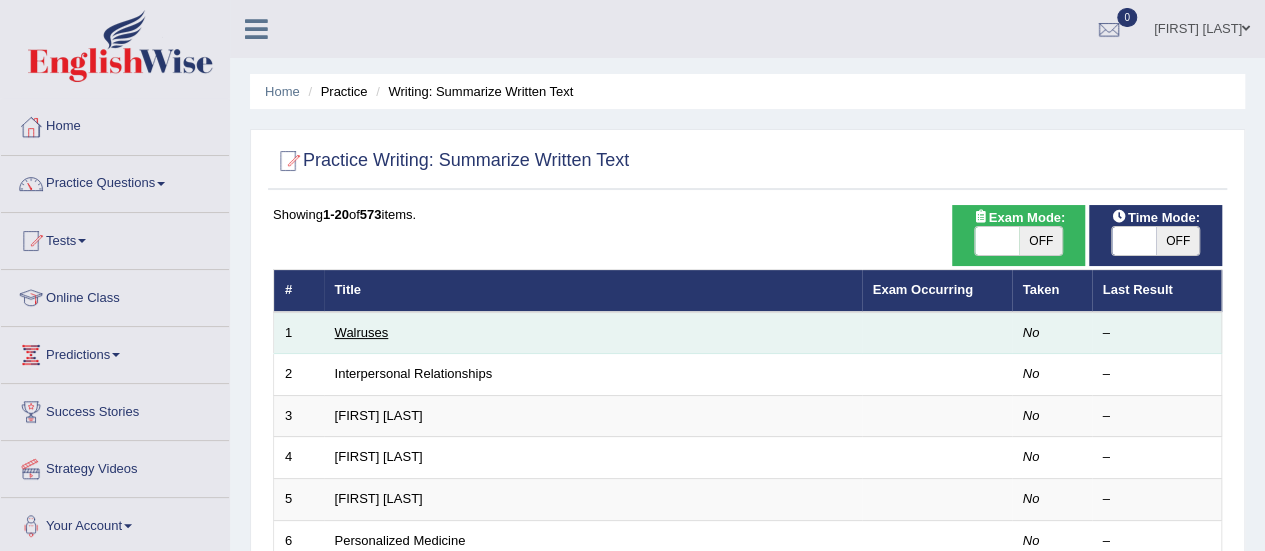 click on "Walruses" at bounding box center (362, 332) 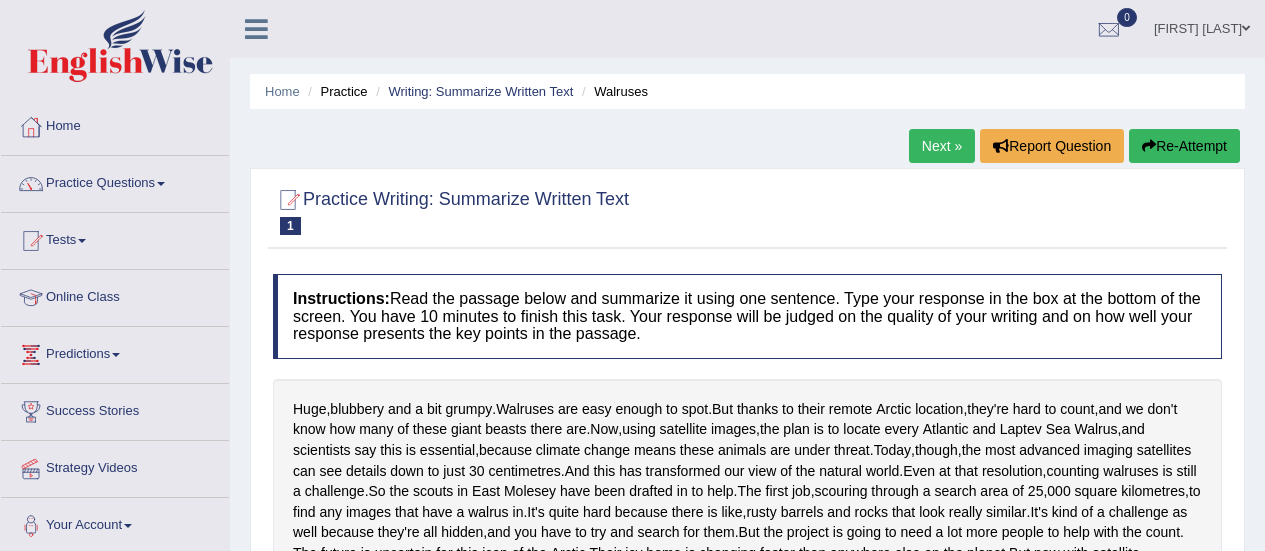 scroll, scrollTop: 0, scrollLeft: 0, axis: both 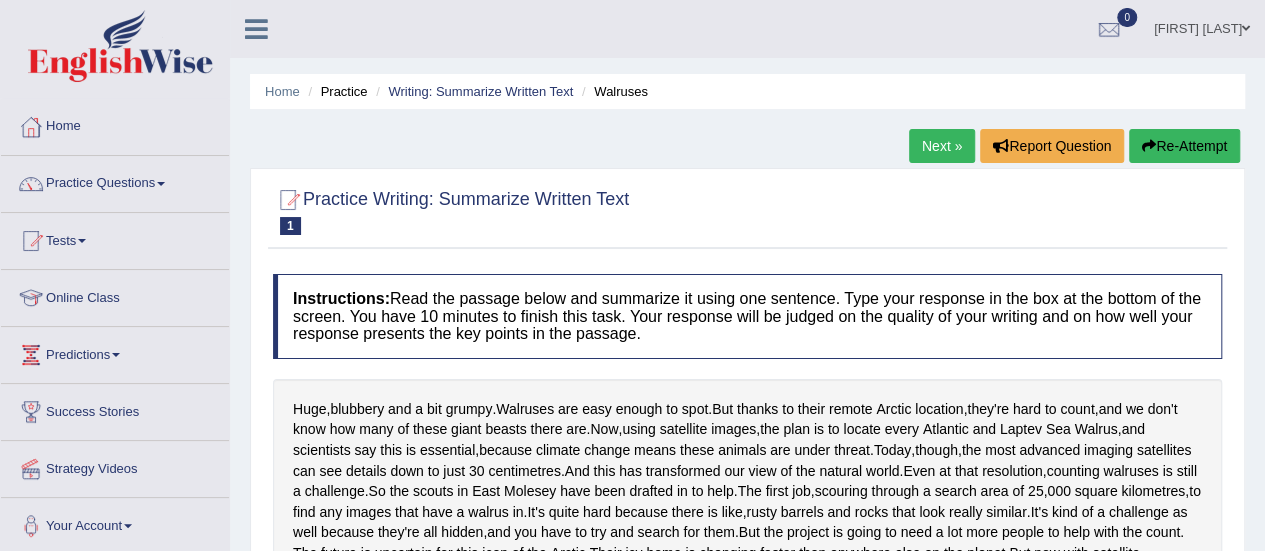 click on "Huge ,  blubbery   and   a   bit   grumpy .  Walruses   are   easy   enough   to   spot .  But   thanks   to   their   remote   Arctic   location ,  they're   hard   to   count ,  and   we   don't   know   how   many   of   these   giant   beasts   there   are .  Now ,  using   satellite   images ,  the   plan   is   to   locate   every   Atlantic   and   Laptev   Sea   Walrus ,  and   scientists   say   this   is   essential ,  because   climate   change   means   these   animals   are   under   threat .
Today ,  though ,  the   most   advanced   imaging   satellites   can   see   details   down   to   just   30   centimetres .  And   this   has   transformed   our   view   of   the   natural   world .
Even   at   that   resolution ,  counting   walruses   is   still   a   challenge .  So   the   scouts   in   East   Molesey   have   been   drafted   in   to   help .  The   first   job ,  scouring   through   a   search   area   of   25 , 000   square   kilometres ,  to   find   any   images   that     a" at bounding box center [747, 491] 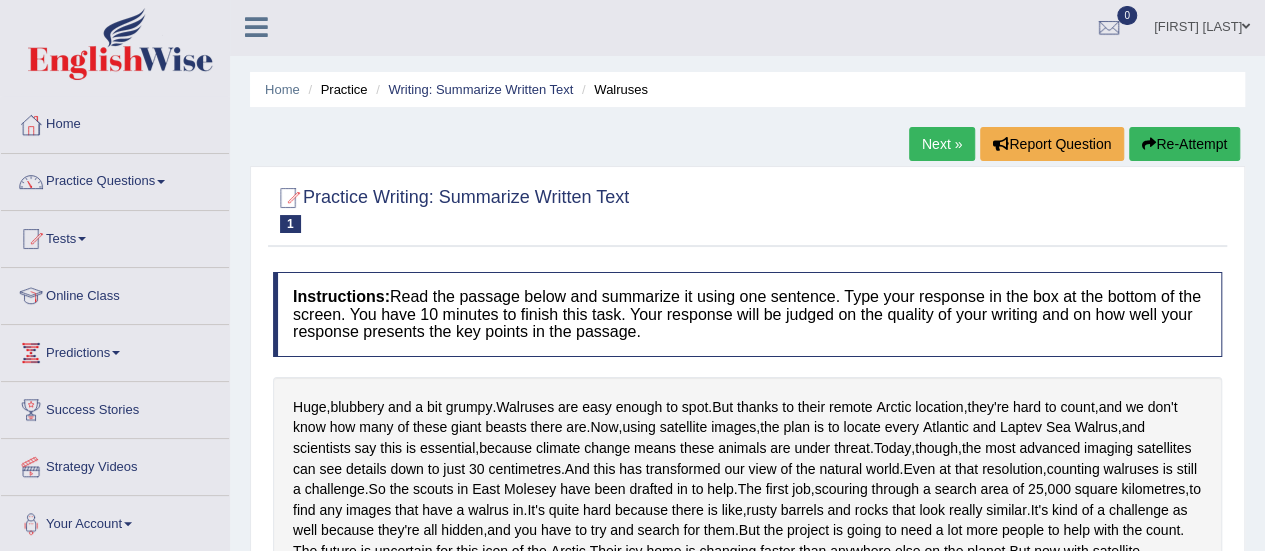 scroll, scrollTop: 0, scrollLeft: 0, axis: both 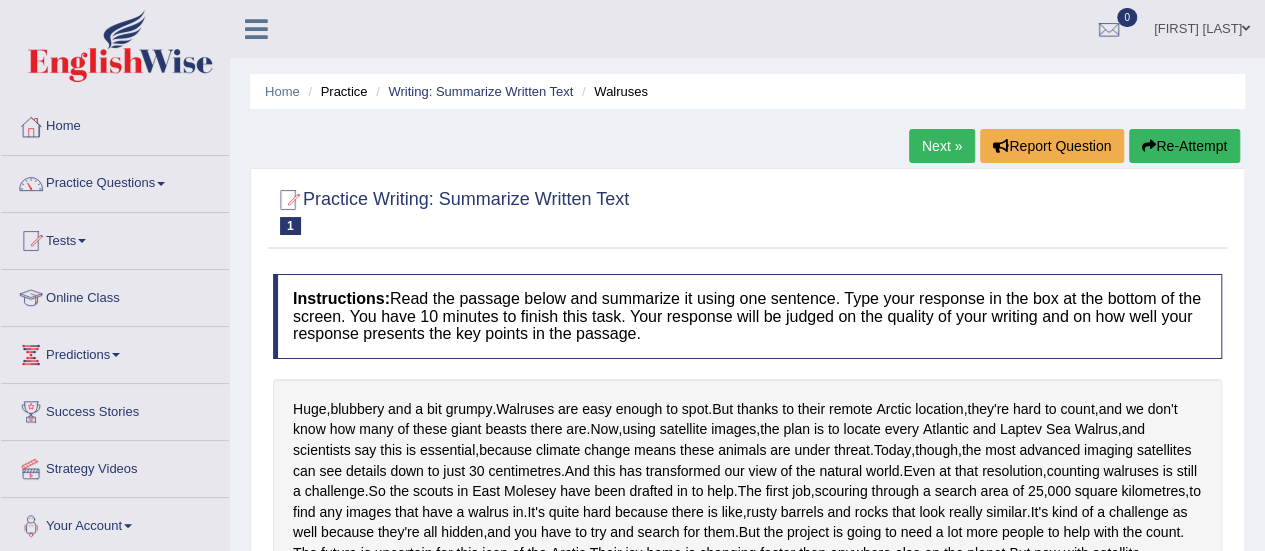 click at bounding box center (288, 200) 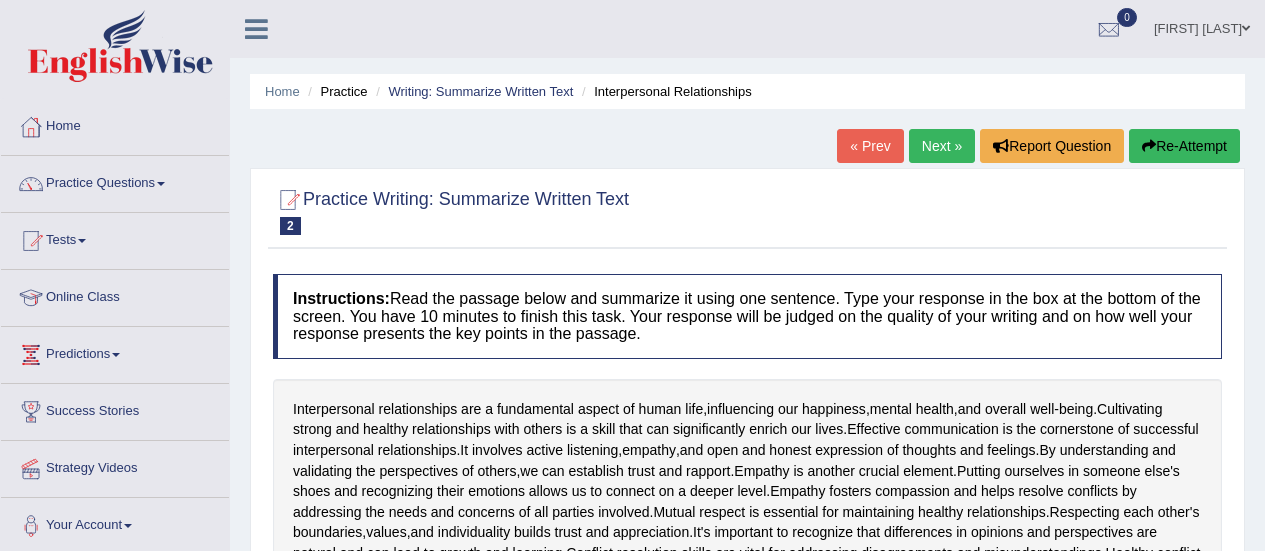 scroll, scrollTop: 0, scrollLeft: 0, axis: both 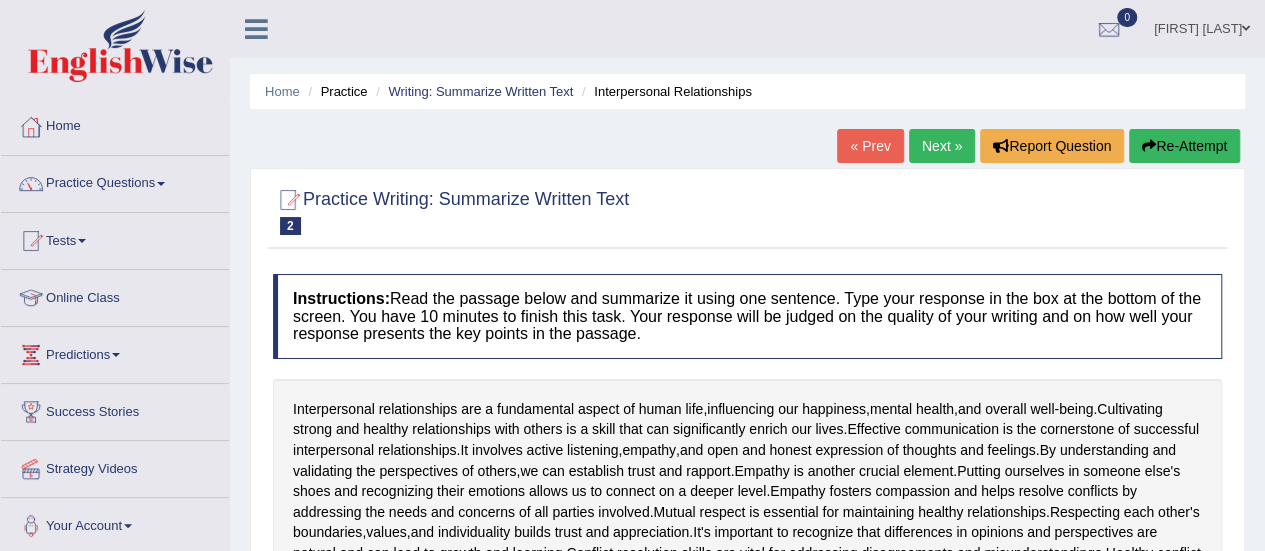 click on "Next »" at bounding box center (942, 146) 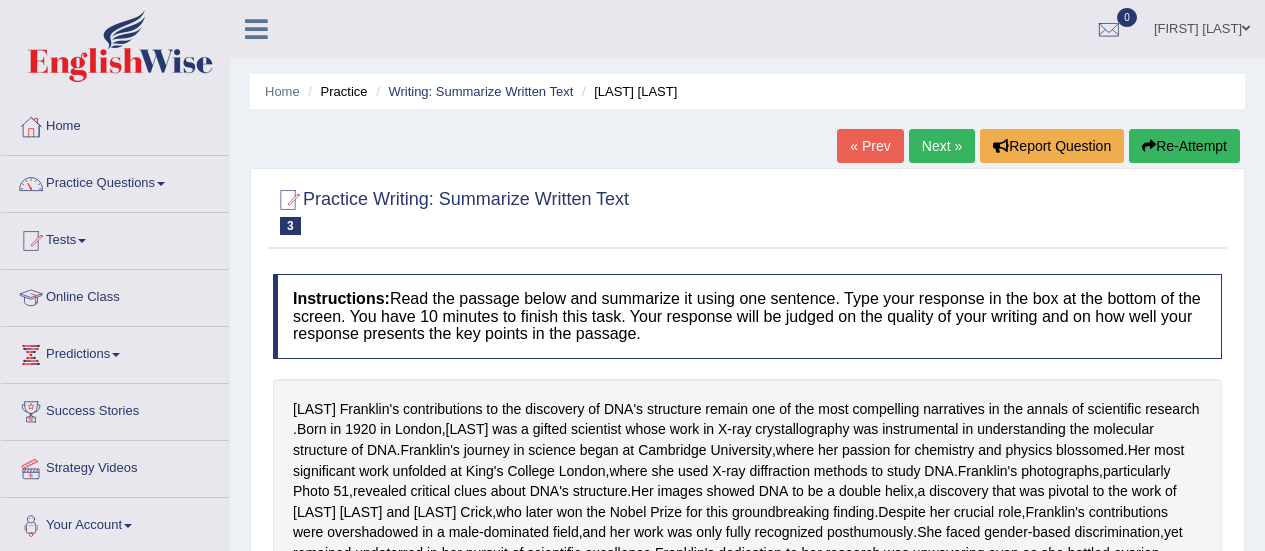 scroll, scrollTop: 0, scrollLeft: 0, axis: both 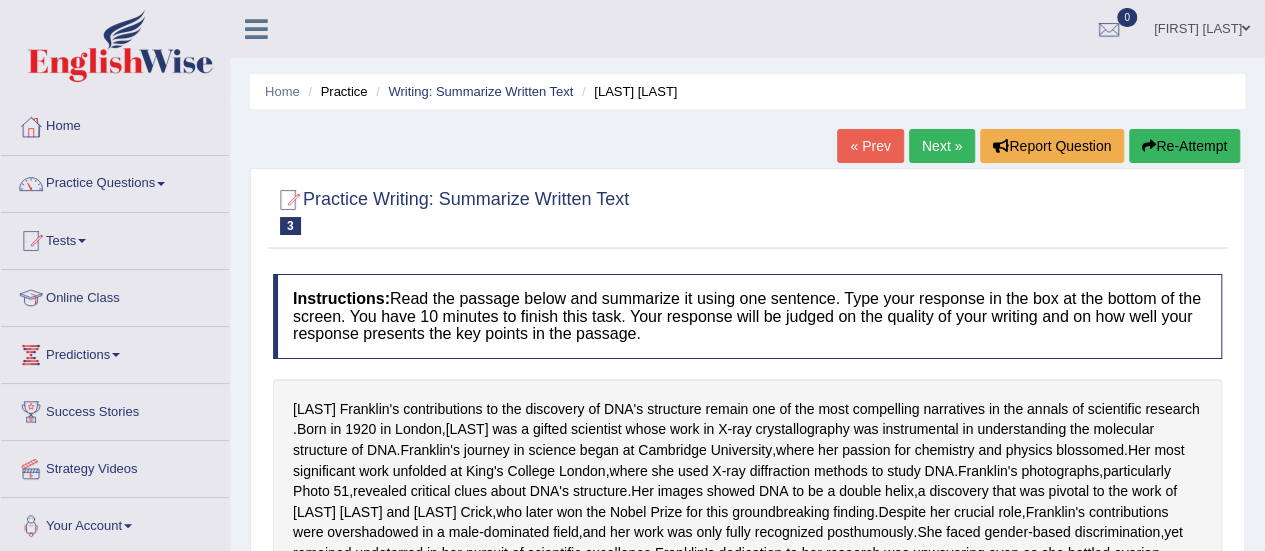 click on "Next »" at bounding box center (942, 146) 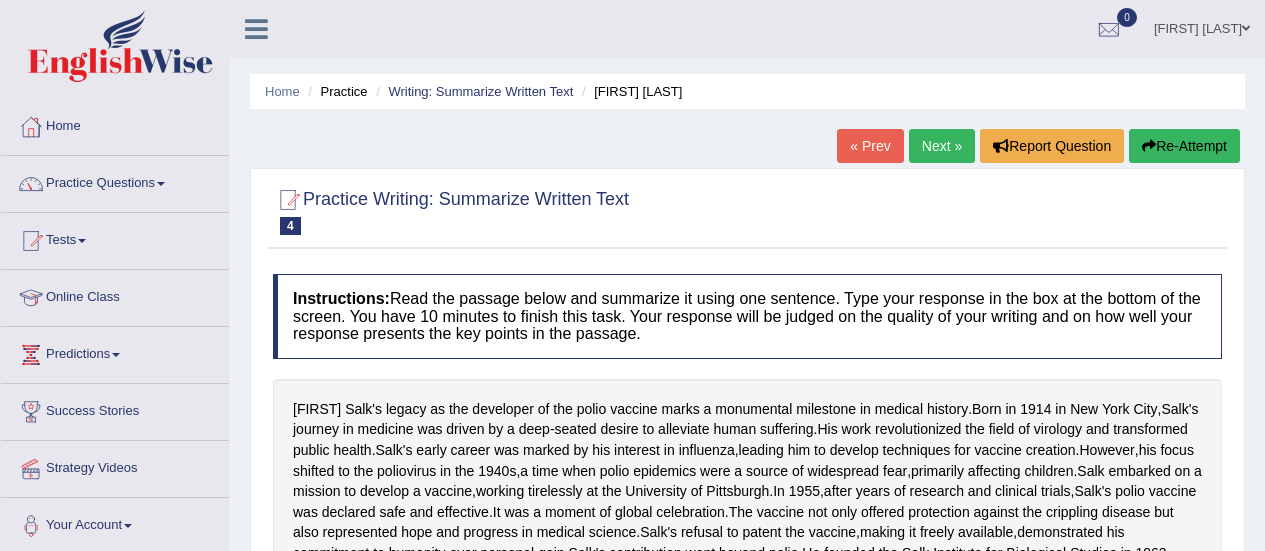 click on "Next »" at bounding box center (942, 146) 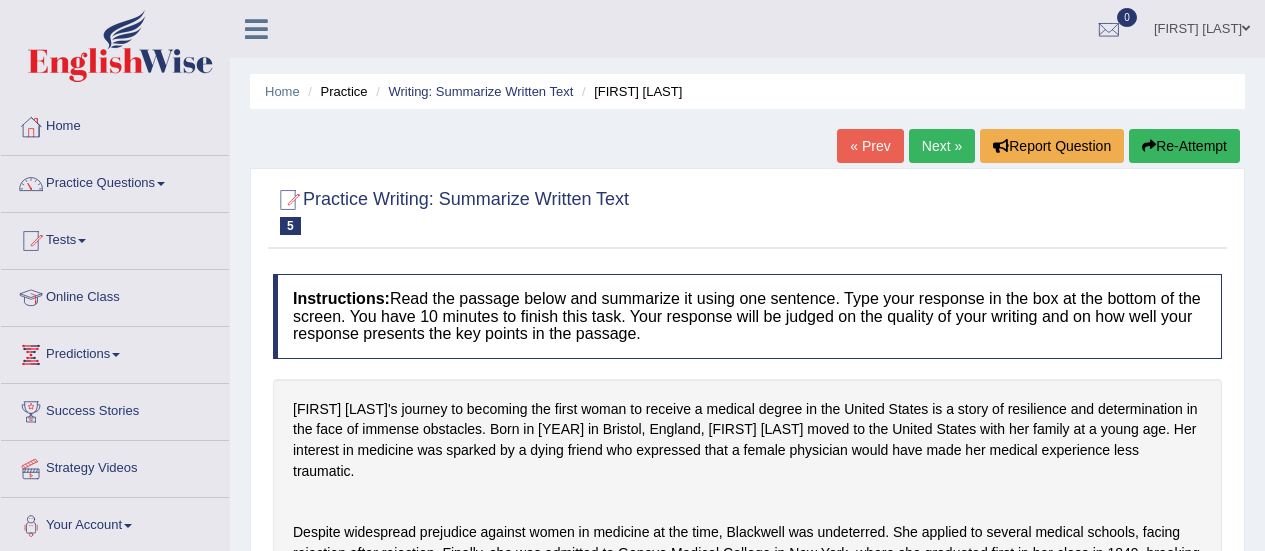 scroll, scrollTop: 0, scrollLeft: 0, axis: both 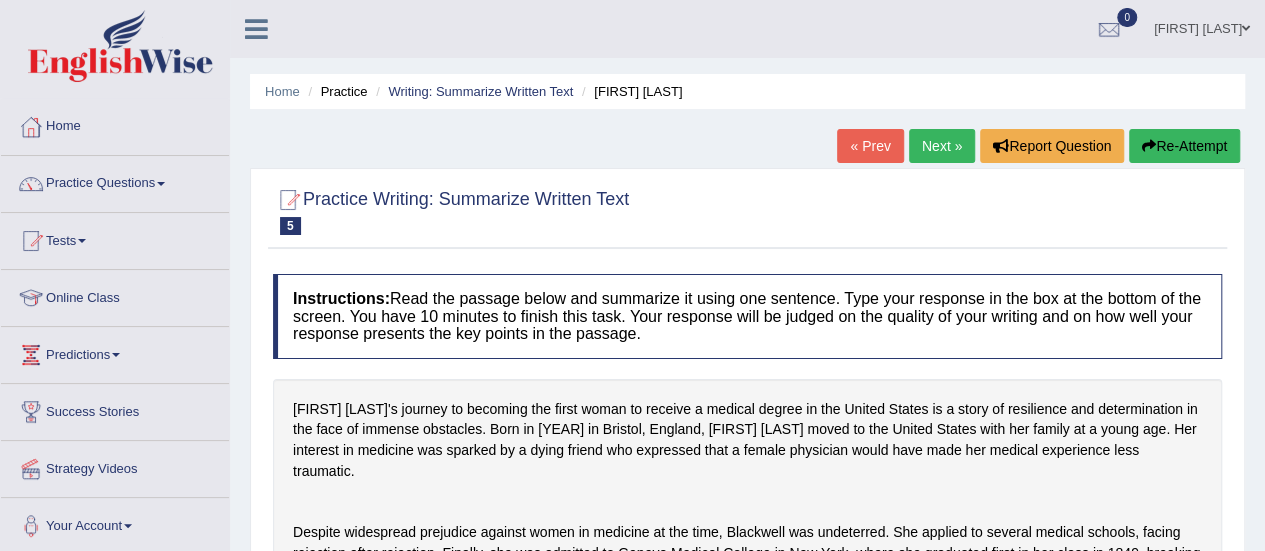 click on "Next »" at bounding box center [942, 146] 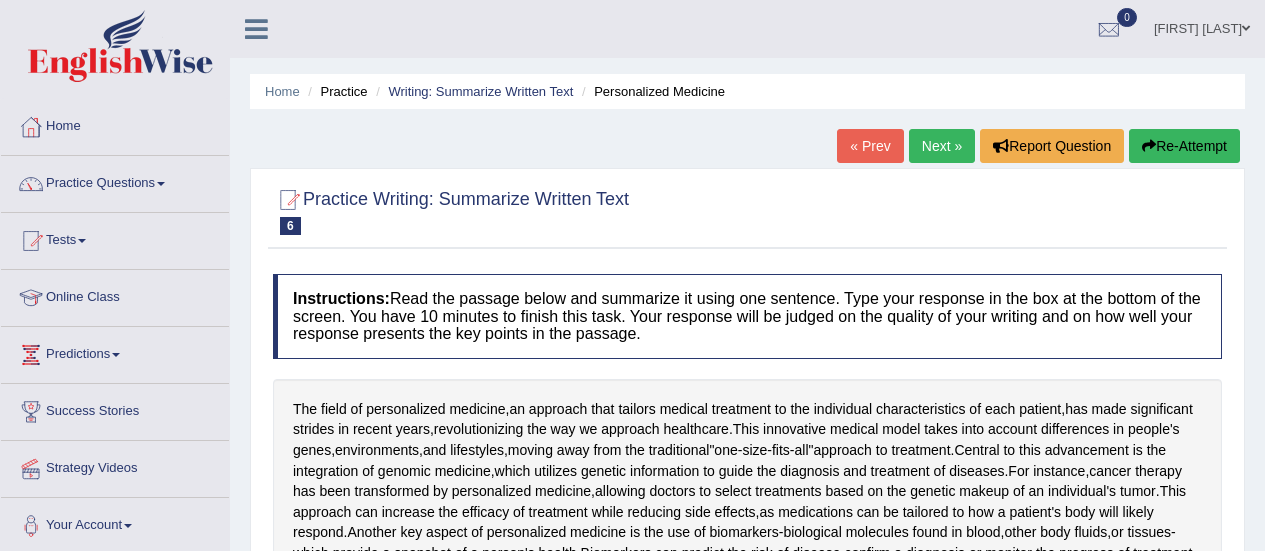 scroll, scrollTop: 0, scrollLeft: 0, axis: both 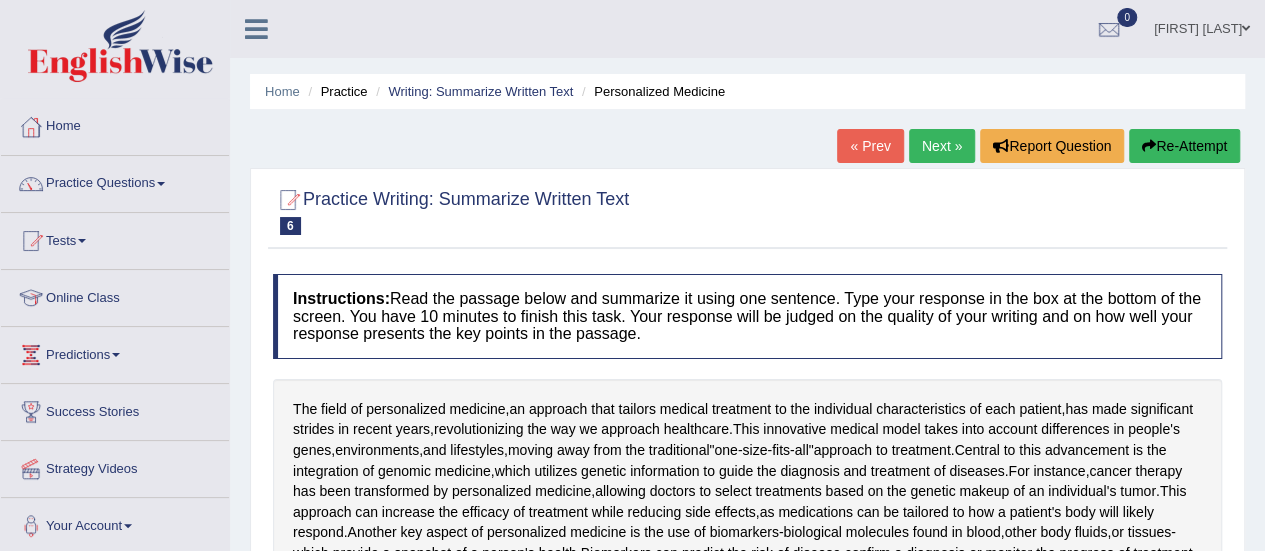 click on "Next »" at bounding box center (942, 146) 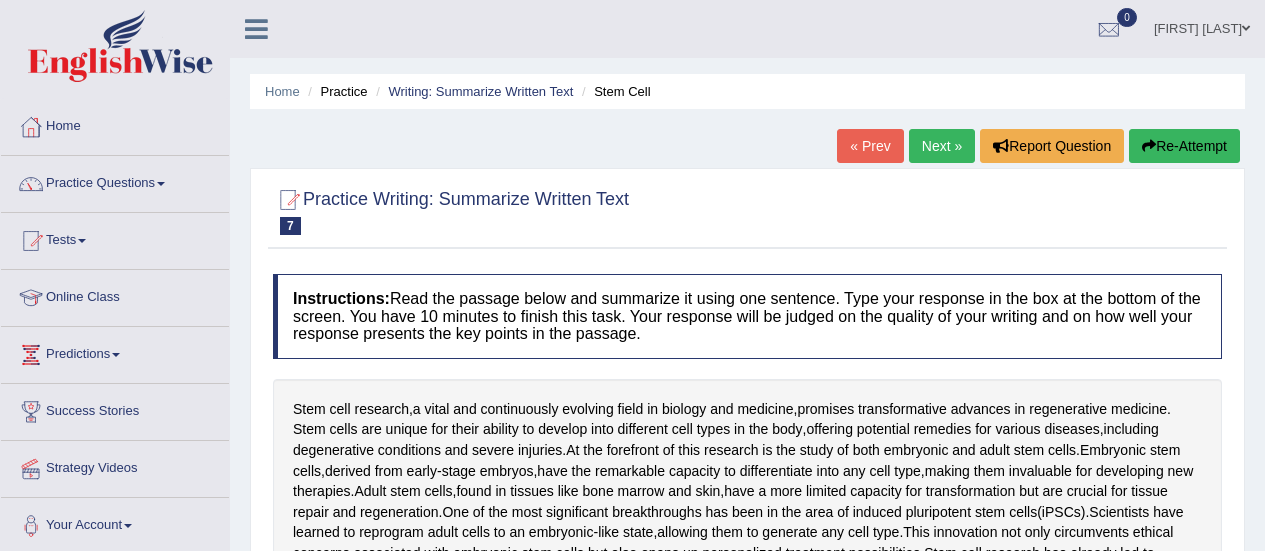 scroll, scrollTop: 0, scrollLeft: 0, axis: both 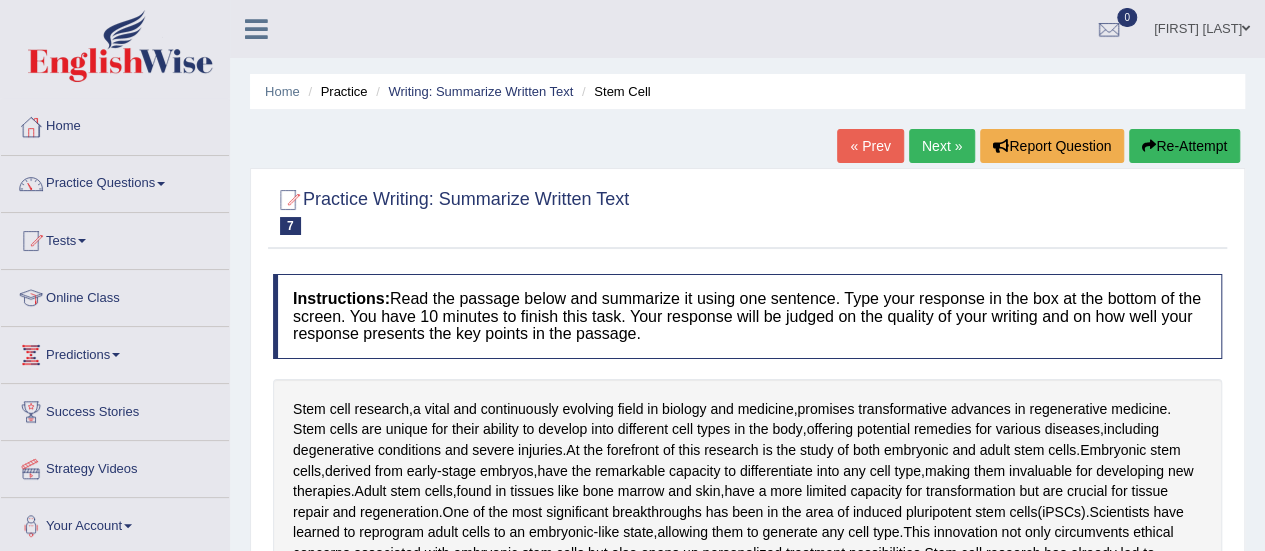 click on "Next »" at bounding box center [942, 146] 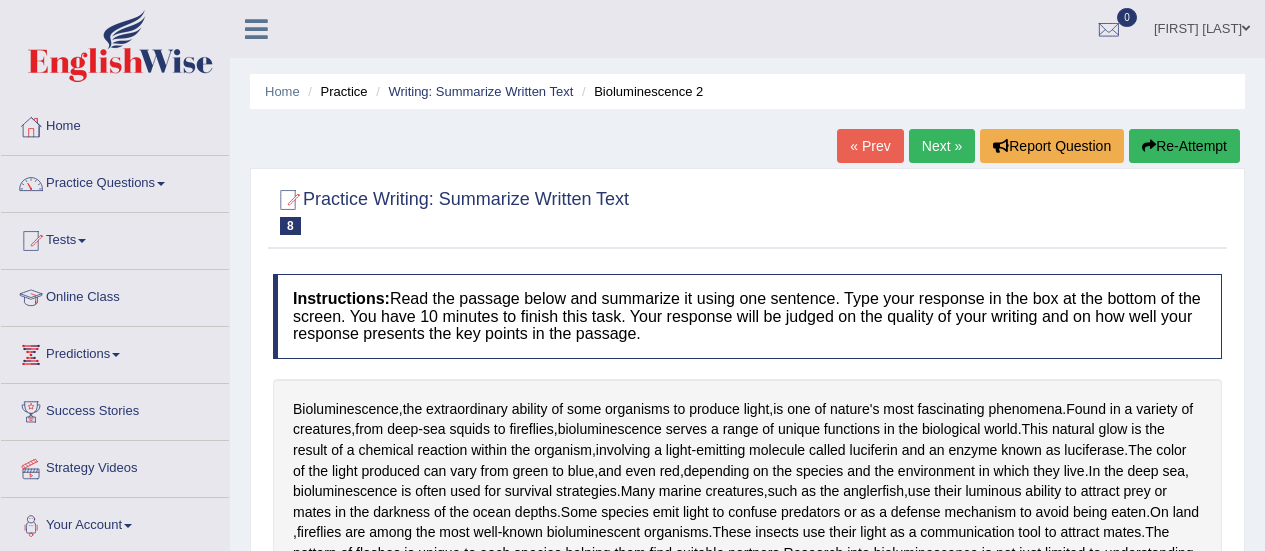click on "Next »" at bounding box center (942, 146) 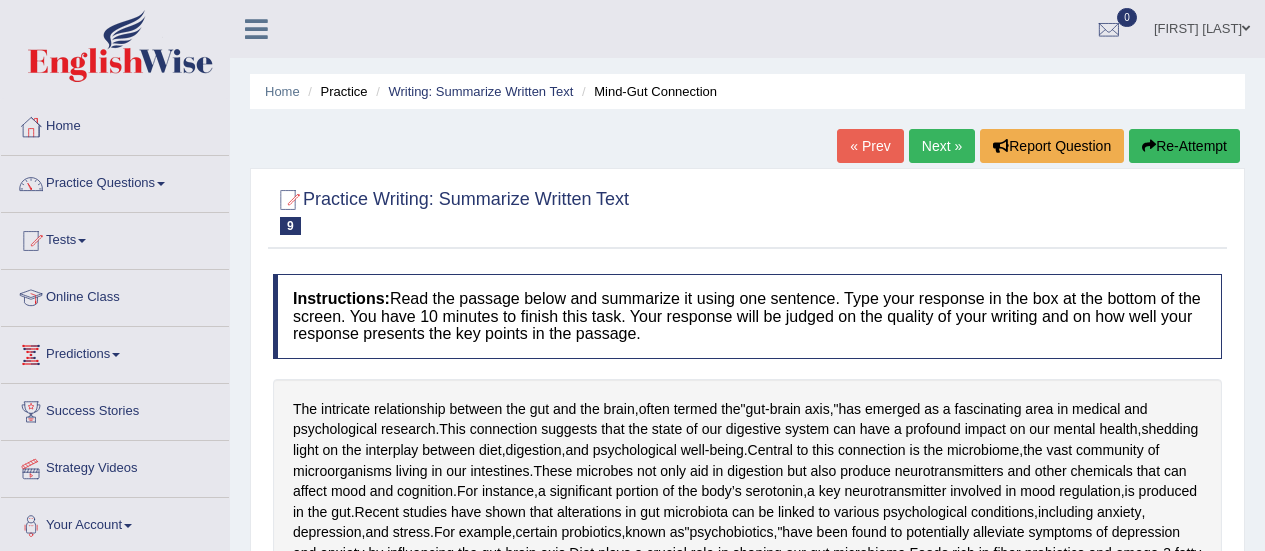 scroll, scrollTop: 0, scrollLeft: 0, axis: both 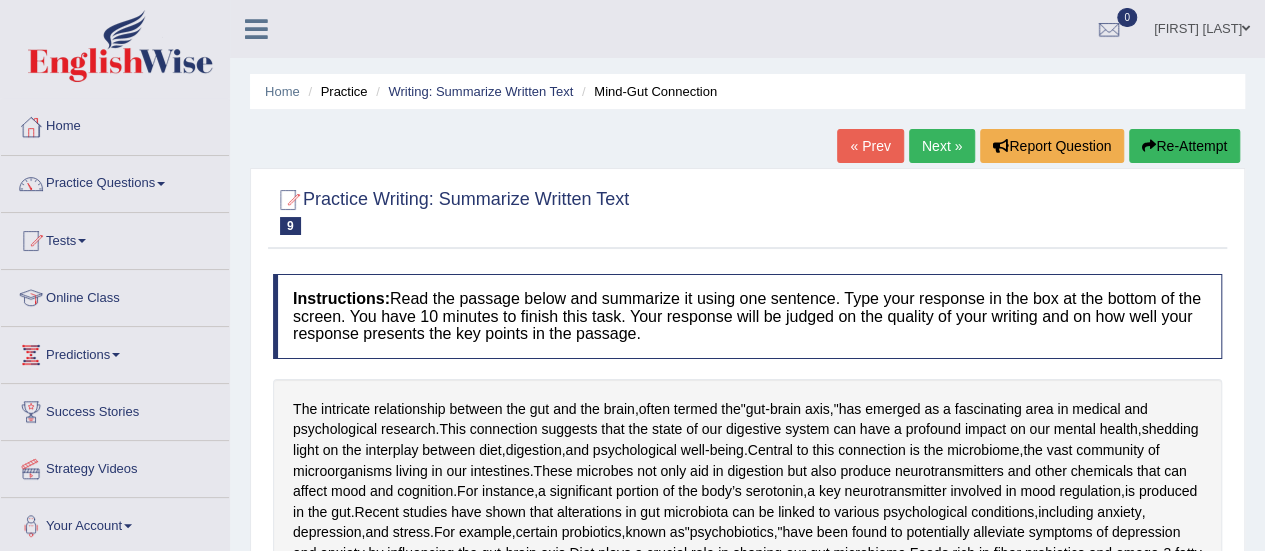 click on "Next »" at bounding box center [942, 146] 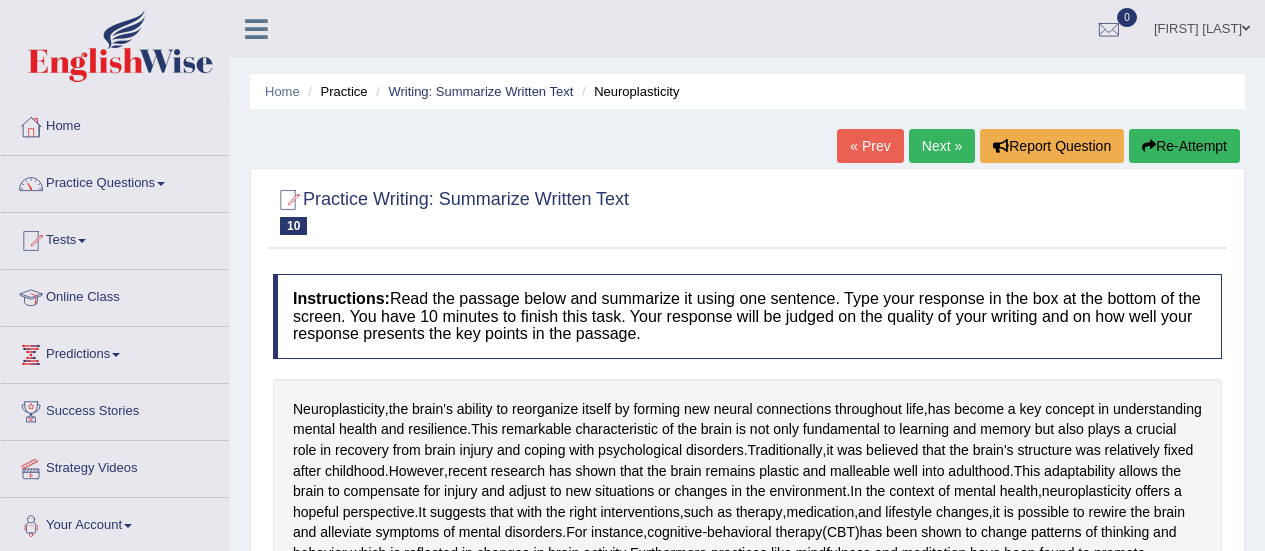 scroll, scrollTop: 0, scrollLeft: 0, axis: both 